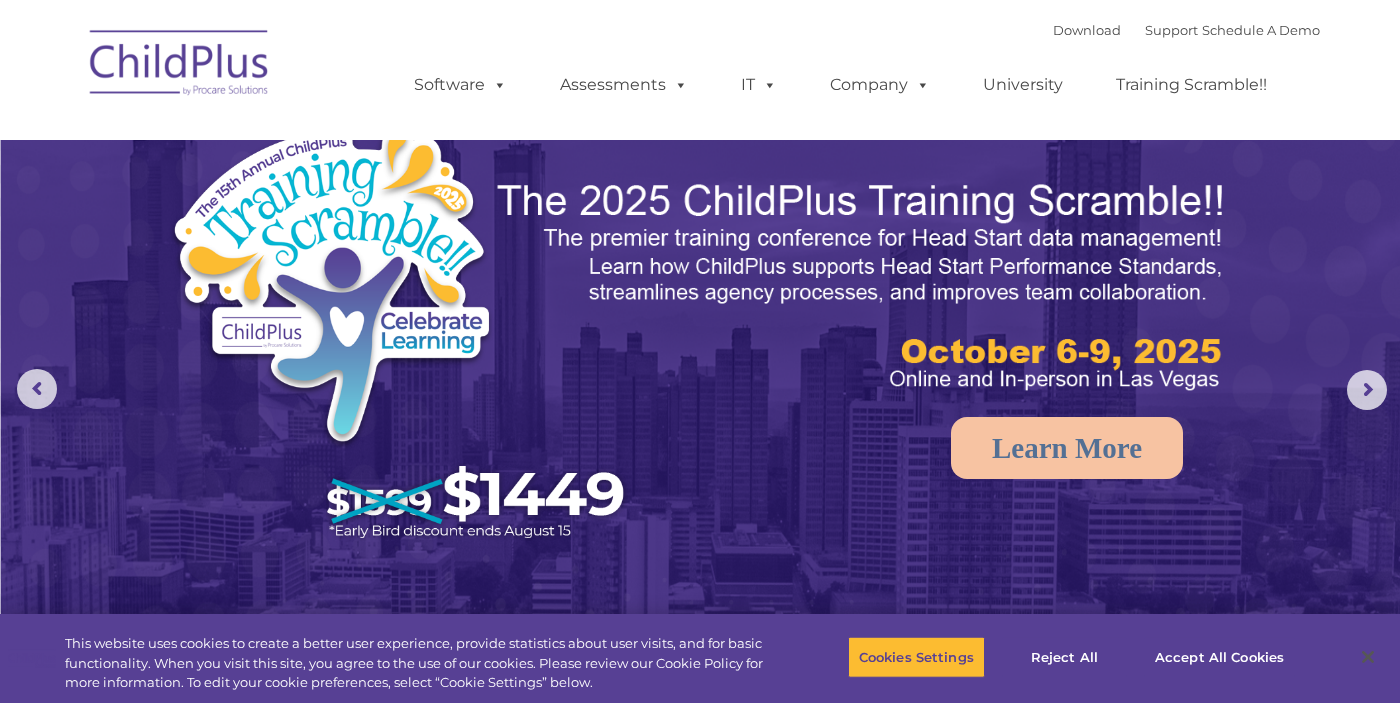 scroll, scrollTop: 0, scrollLeft: 0, axis: both 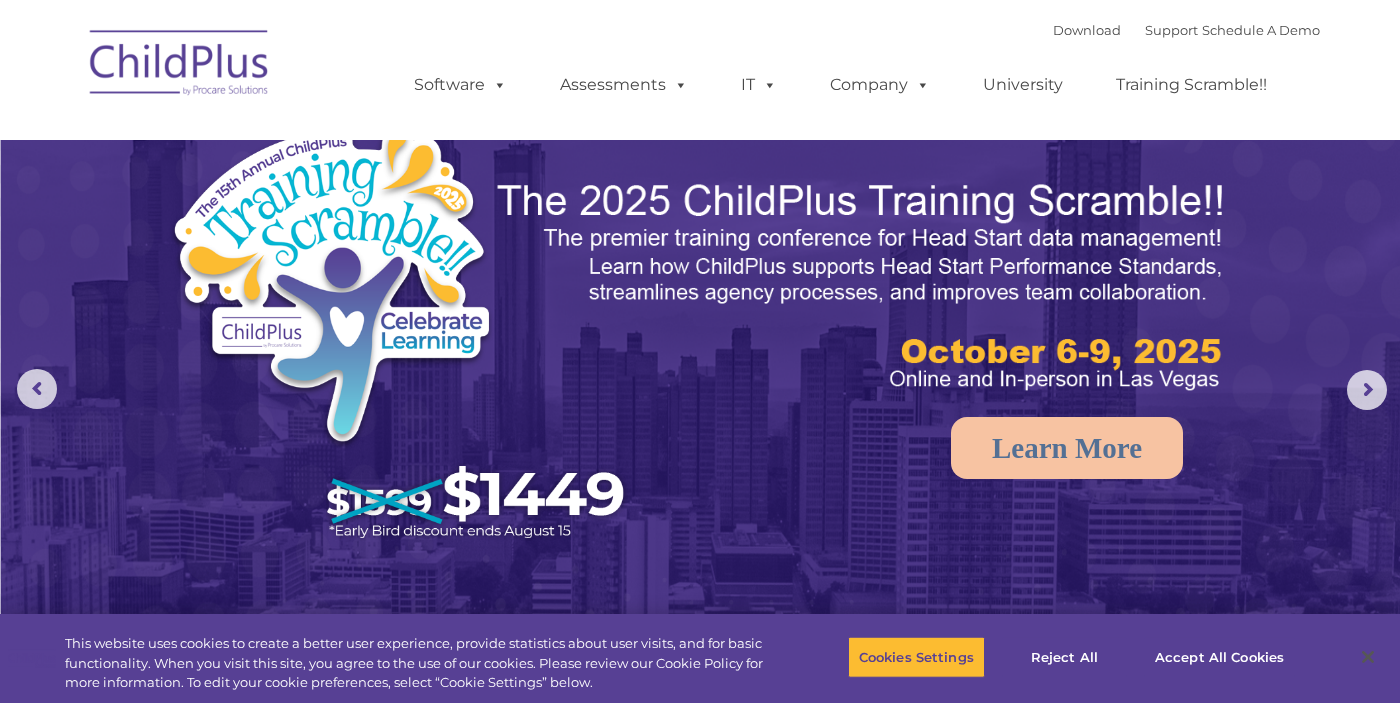 select on "MEDIUM" 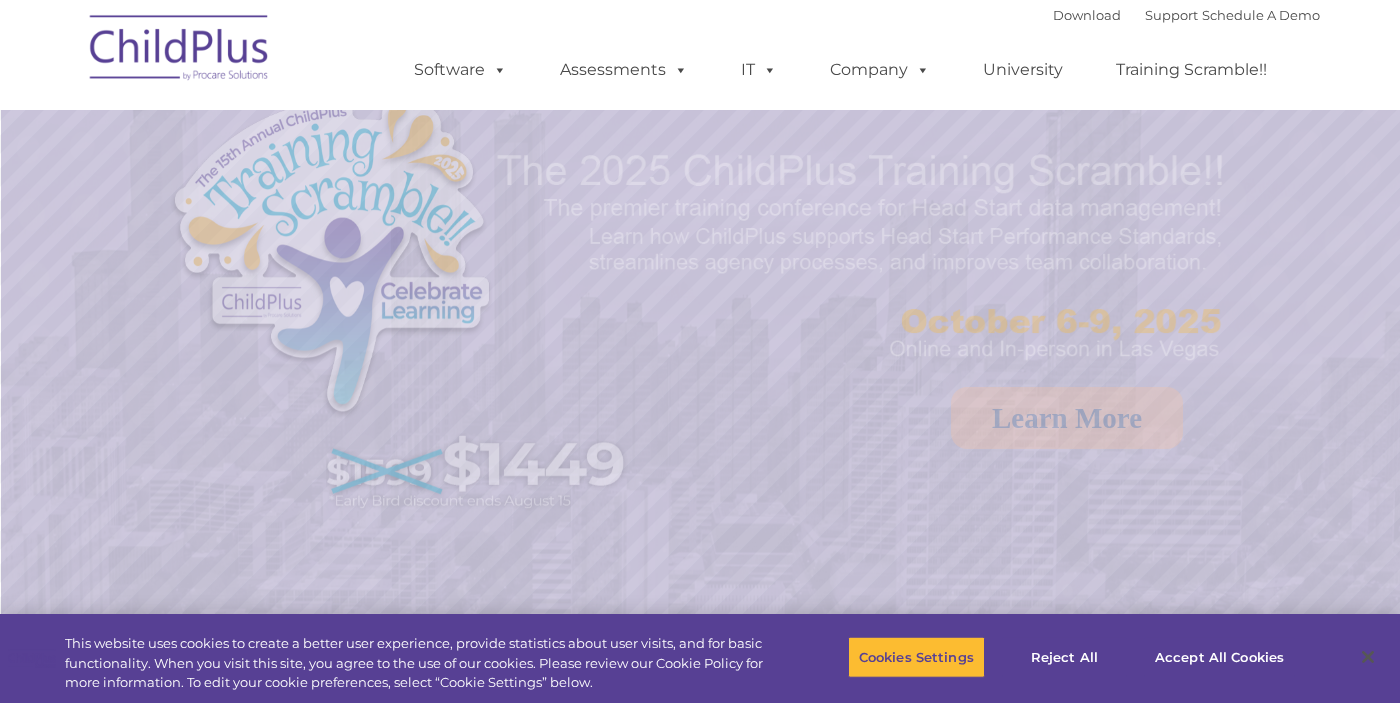 scroll, scrollTop: 0, scrollLeft: 0, axis: both 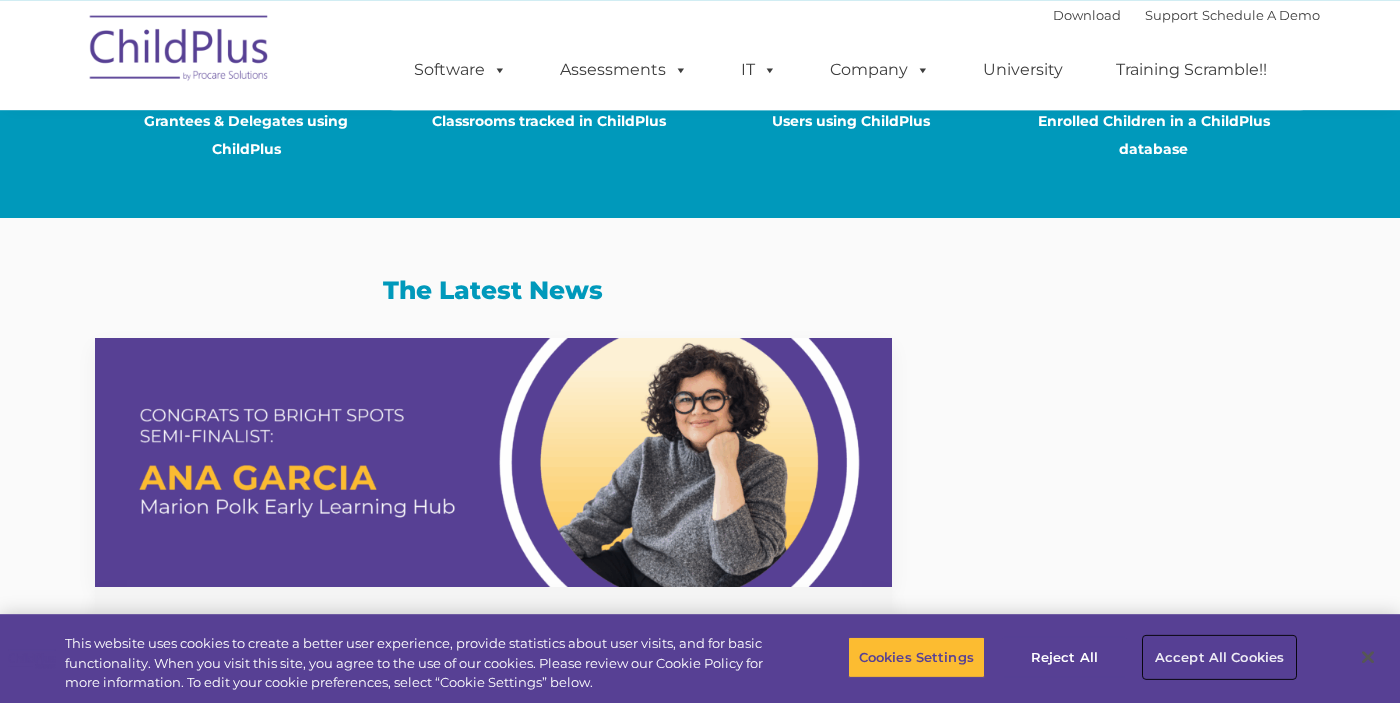 click on "Accept All Cookies" at bounding box center [1219, 657] 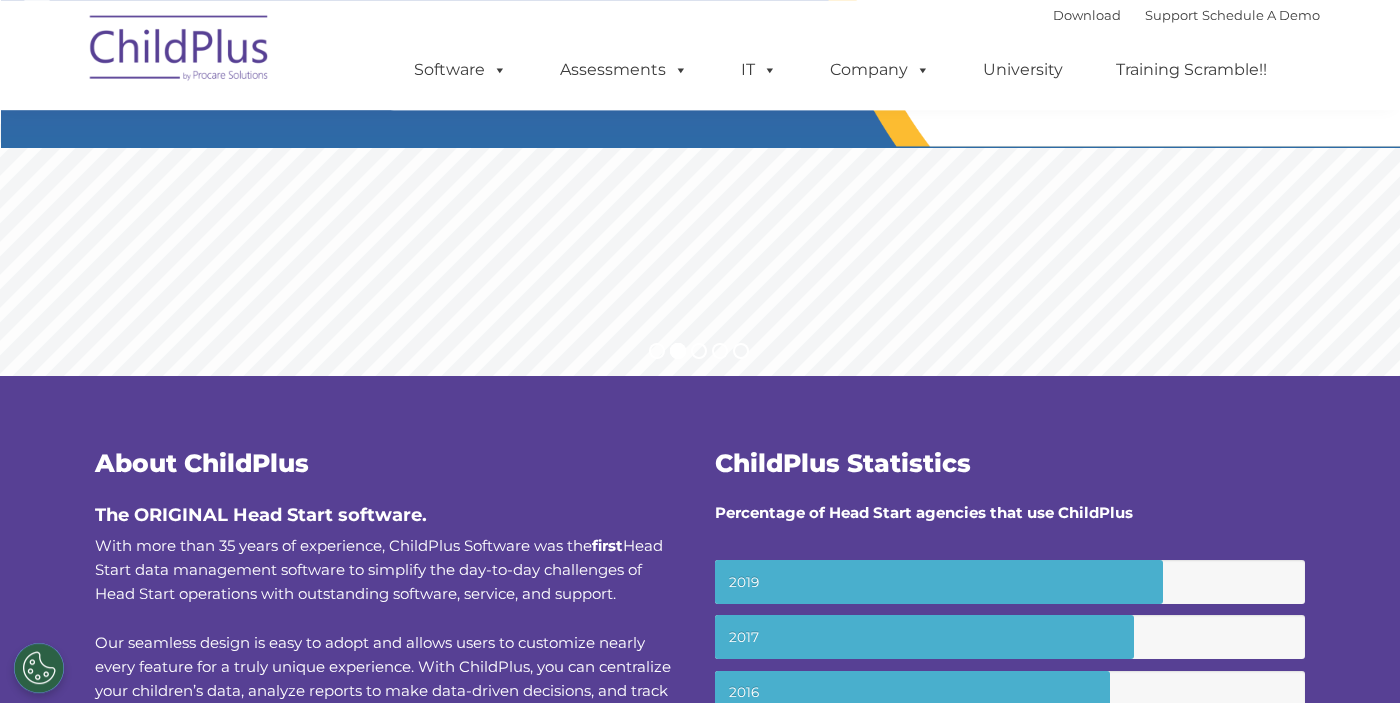 scroll, scrollTop: 0, scrollLeft: 0, axis: both 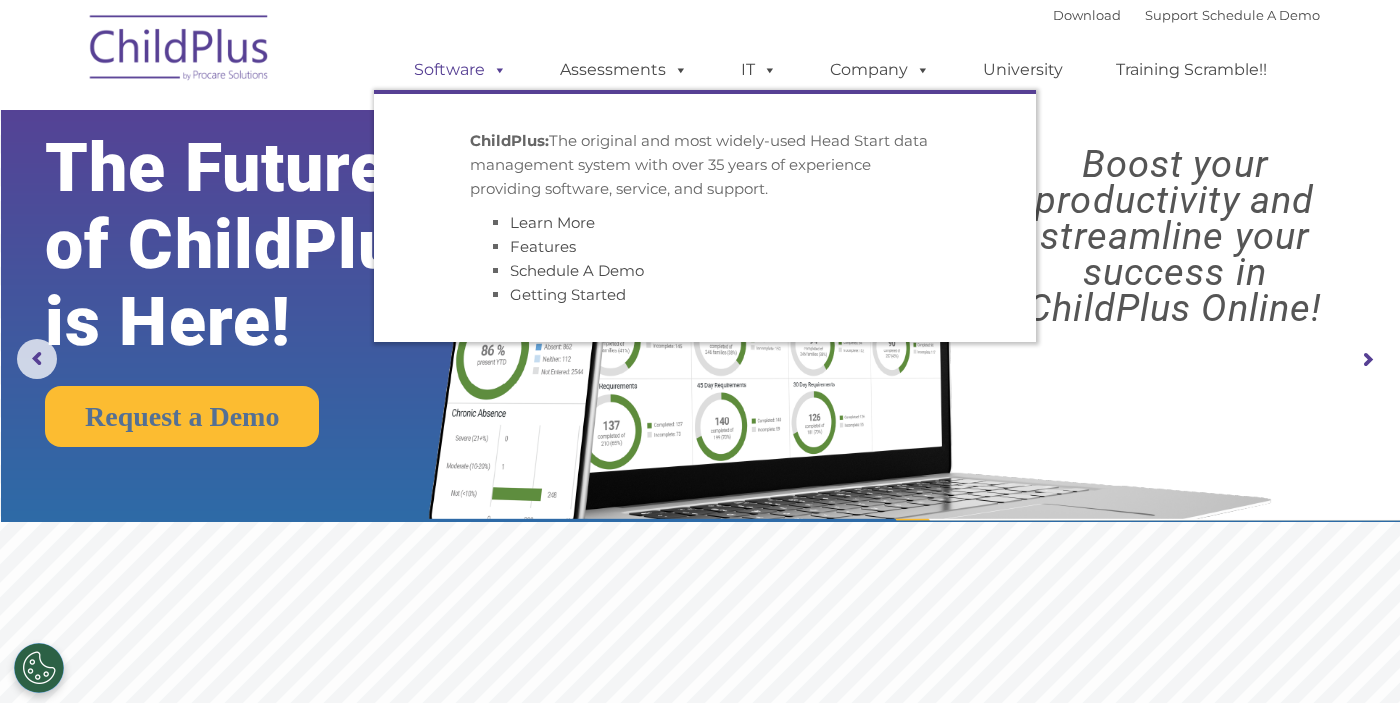 click at bounding box center (496, 69) 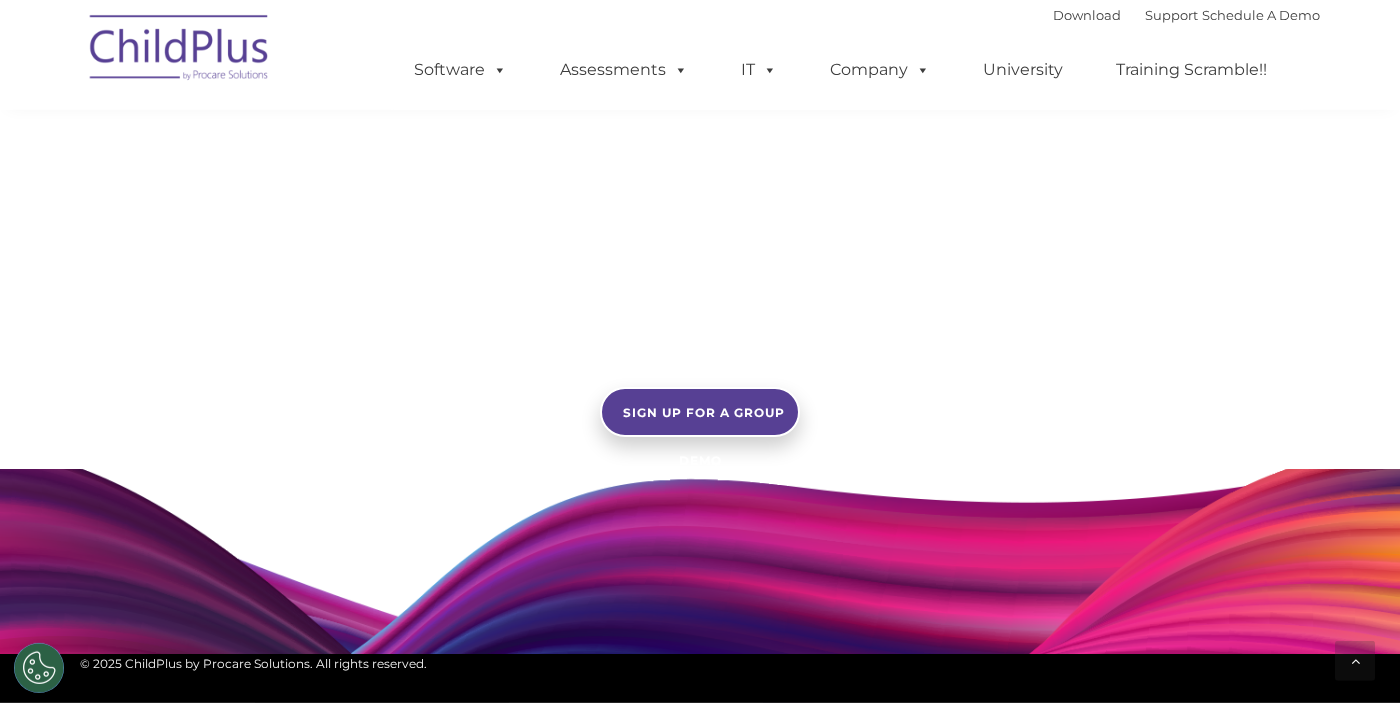 scroll, scrollTop: 1456, scrollLeft: 0, axis: vertical 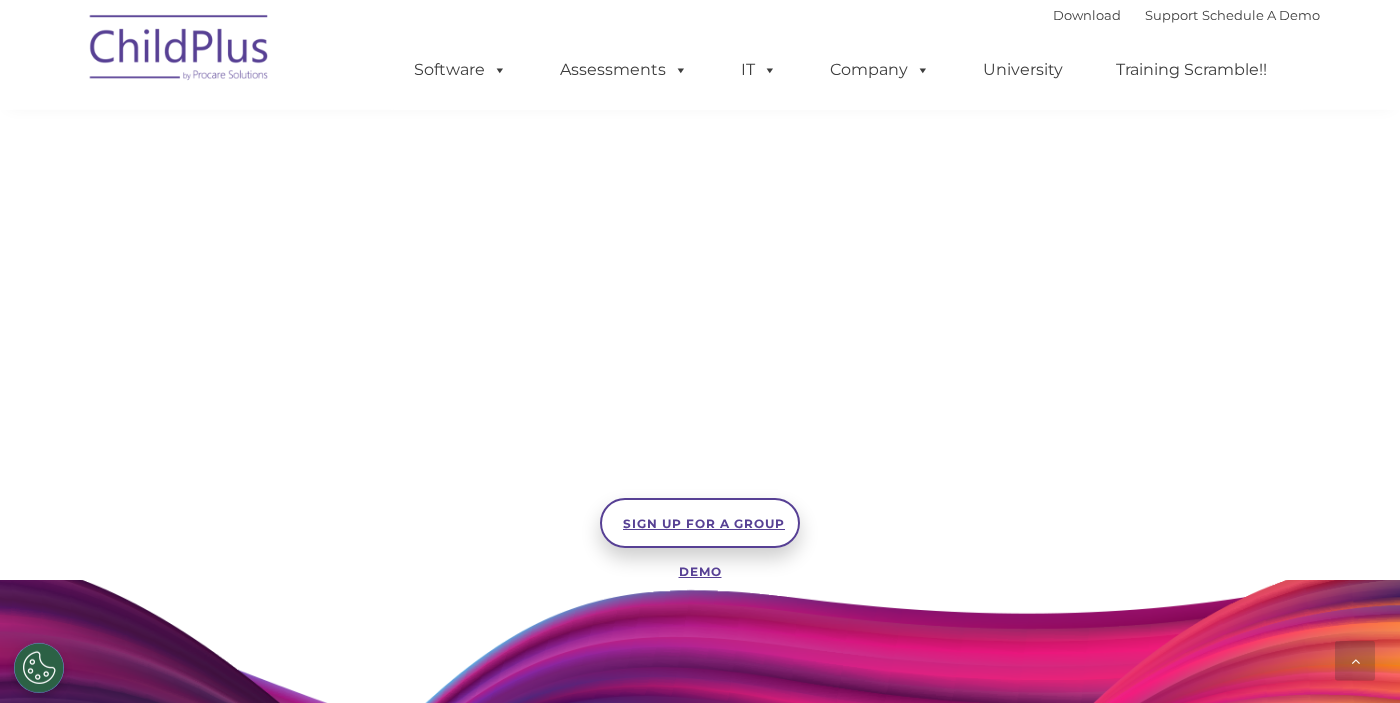 click on "SIGN UP FOR A GROUP DEMO" at bounding box center (704, 547) 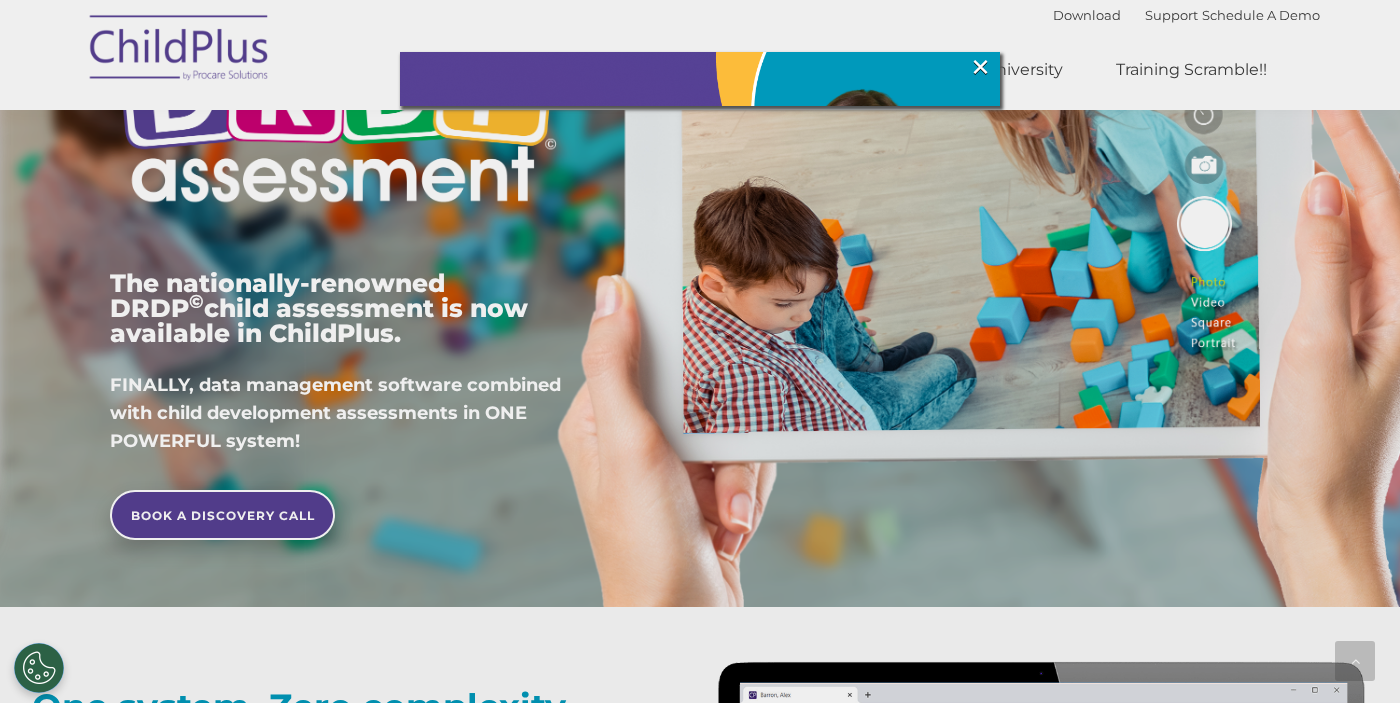 scroll, scrollTop: 0, scrollLeft: 0, axis: both 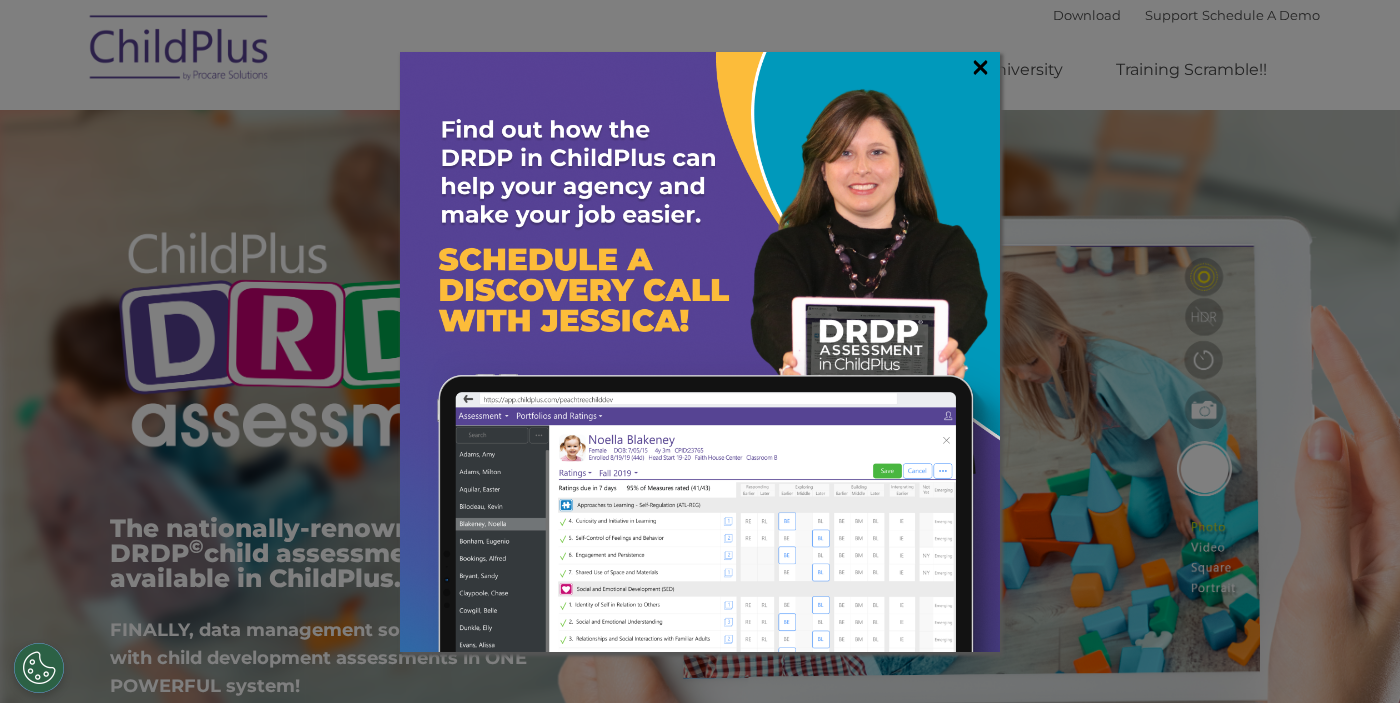 click on "×" at bounding box center (980, 67) 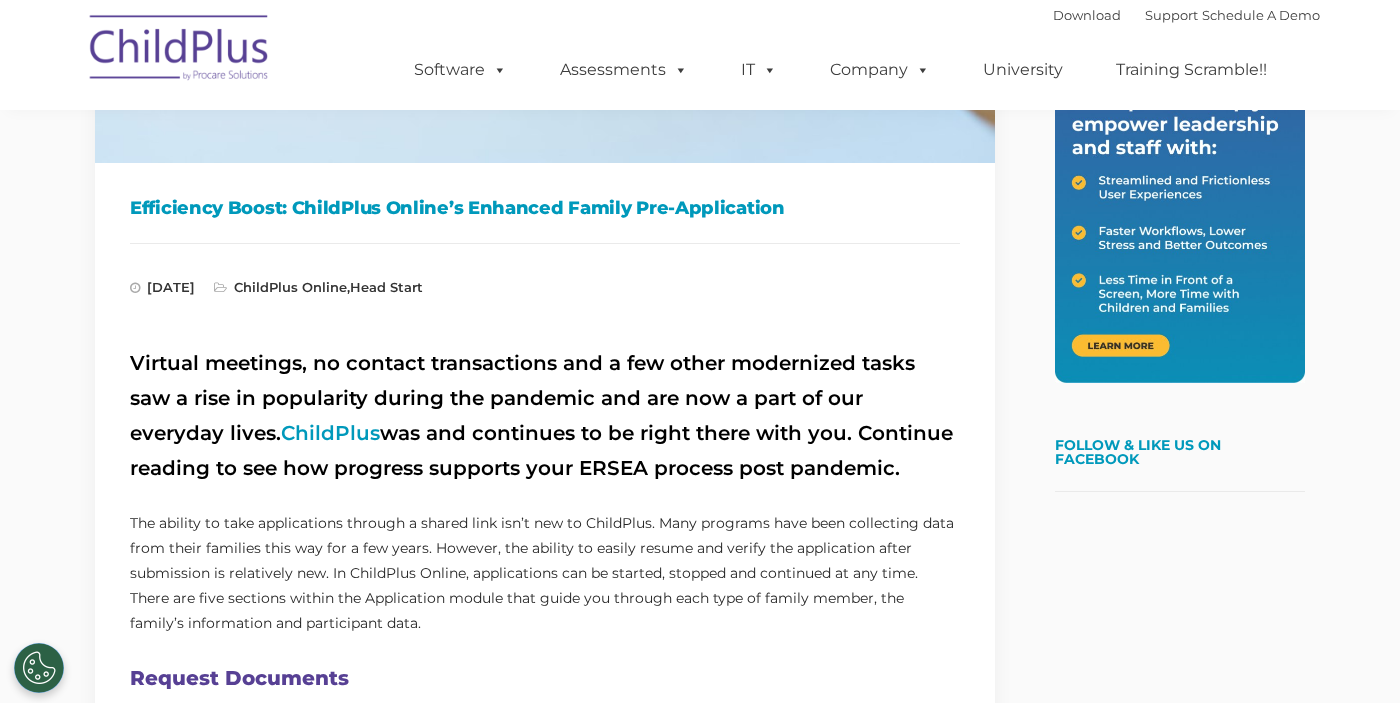 scroll, scrollTop: 0, scrollLeft: 0, axis: both 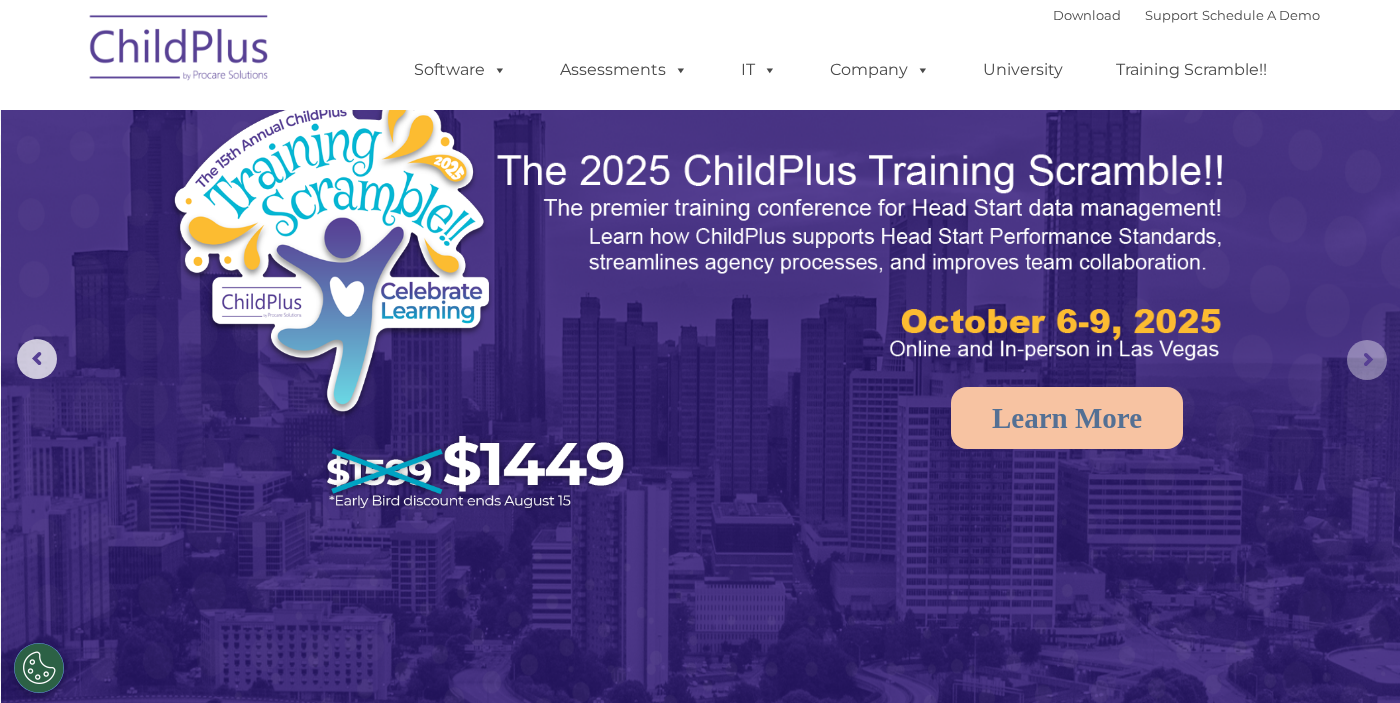 click 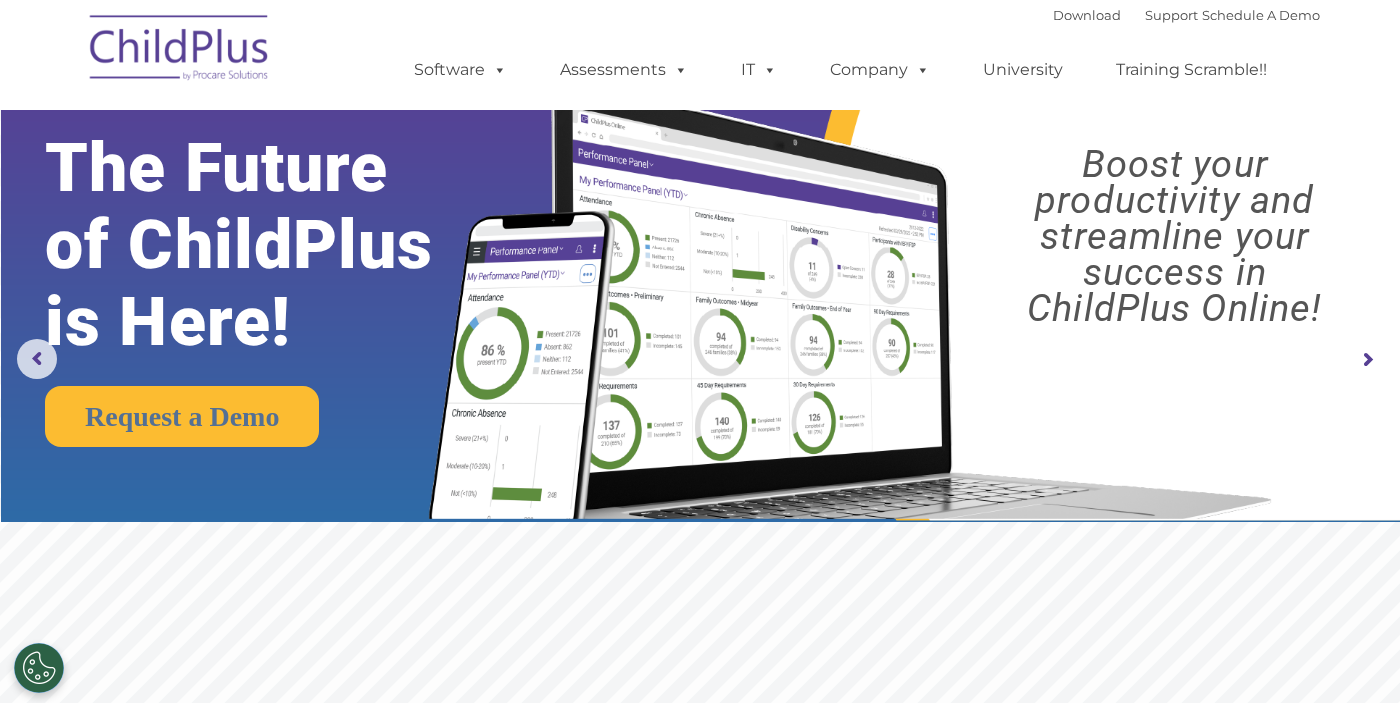 click 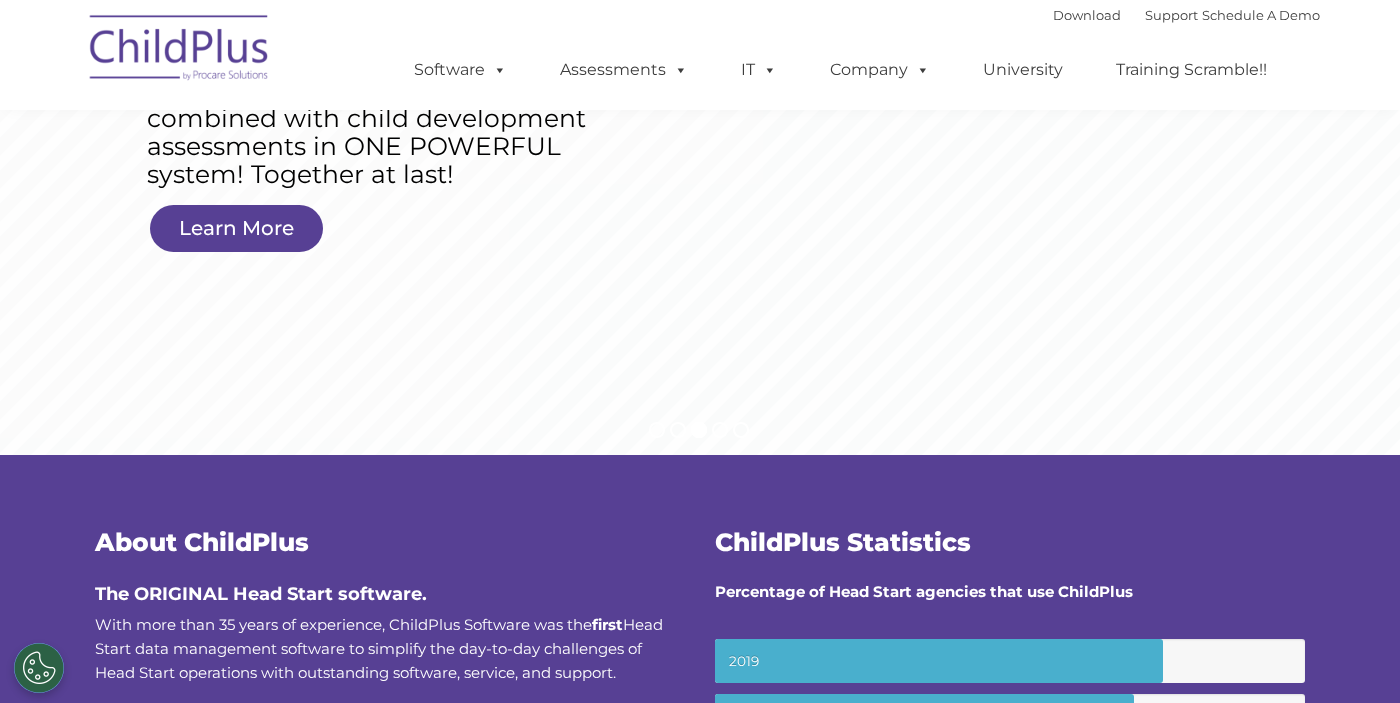 scroll, scrollTop: 0, scrollLeft: 0, axis: both 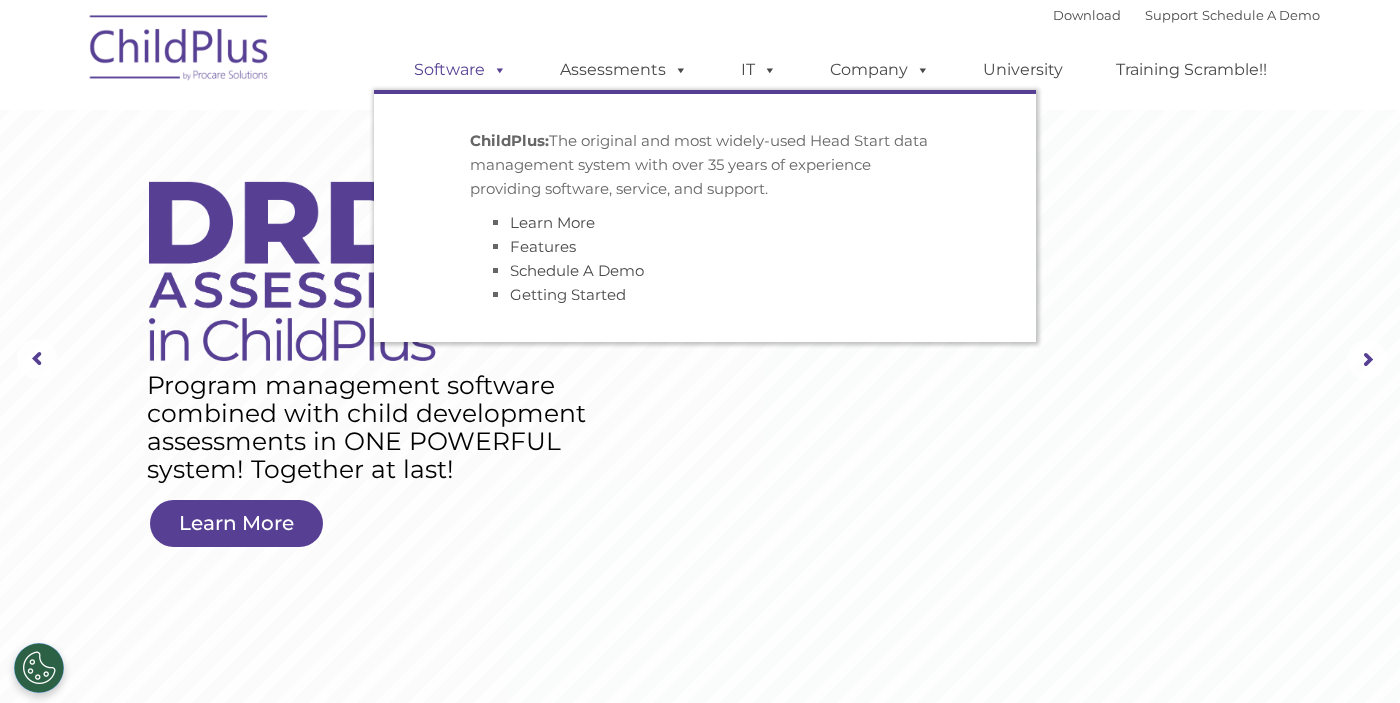 click on "Software" at bounding box center [460, 70] 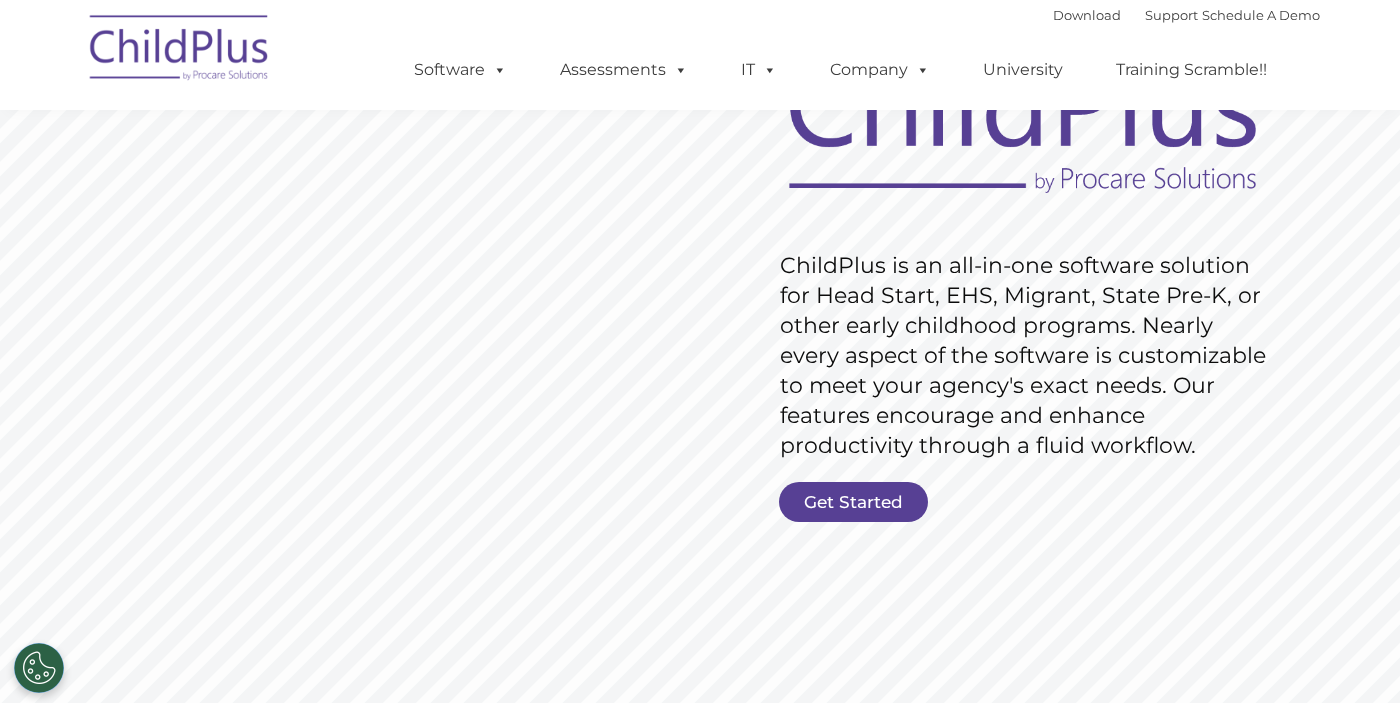 scroll, scrollTop: 203, scrollLeft: 0, axis: vertical 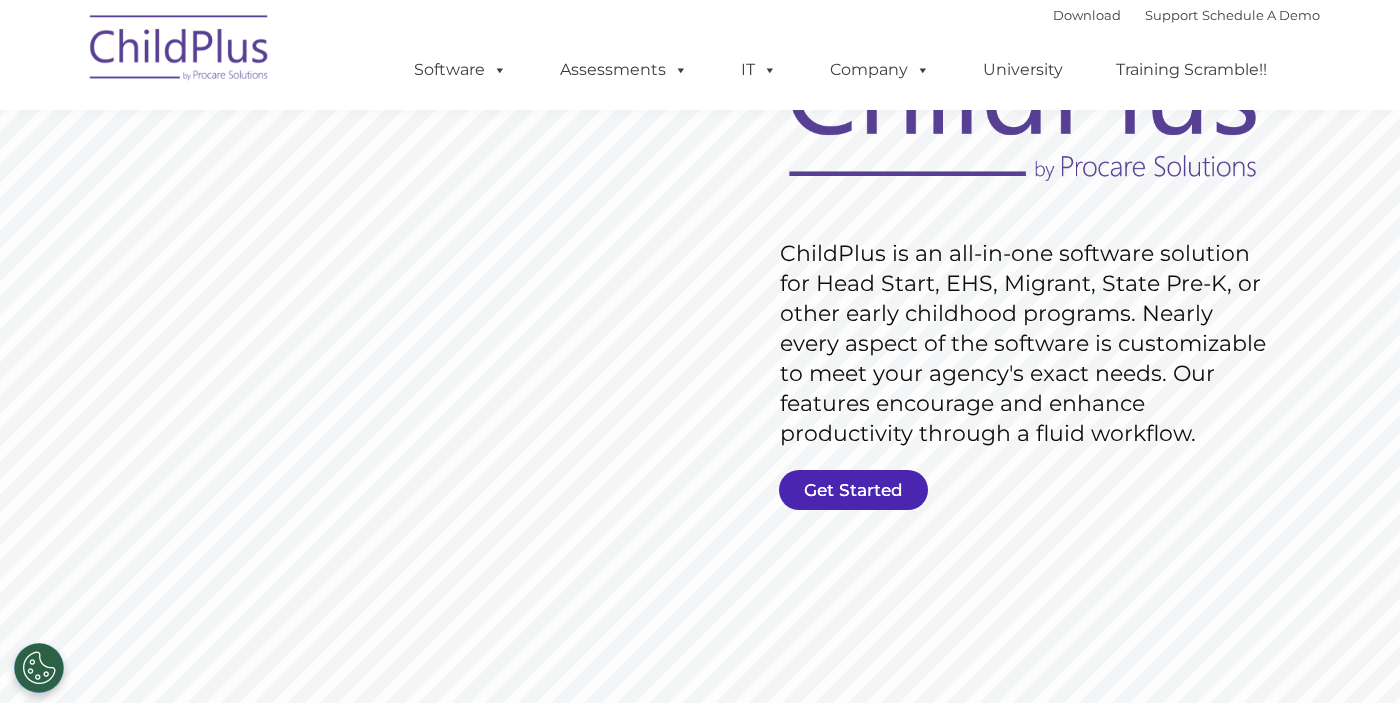 click on "Get Started" at bounding box center [853, 490] 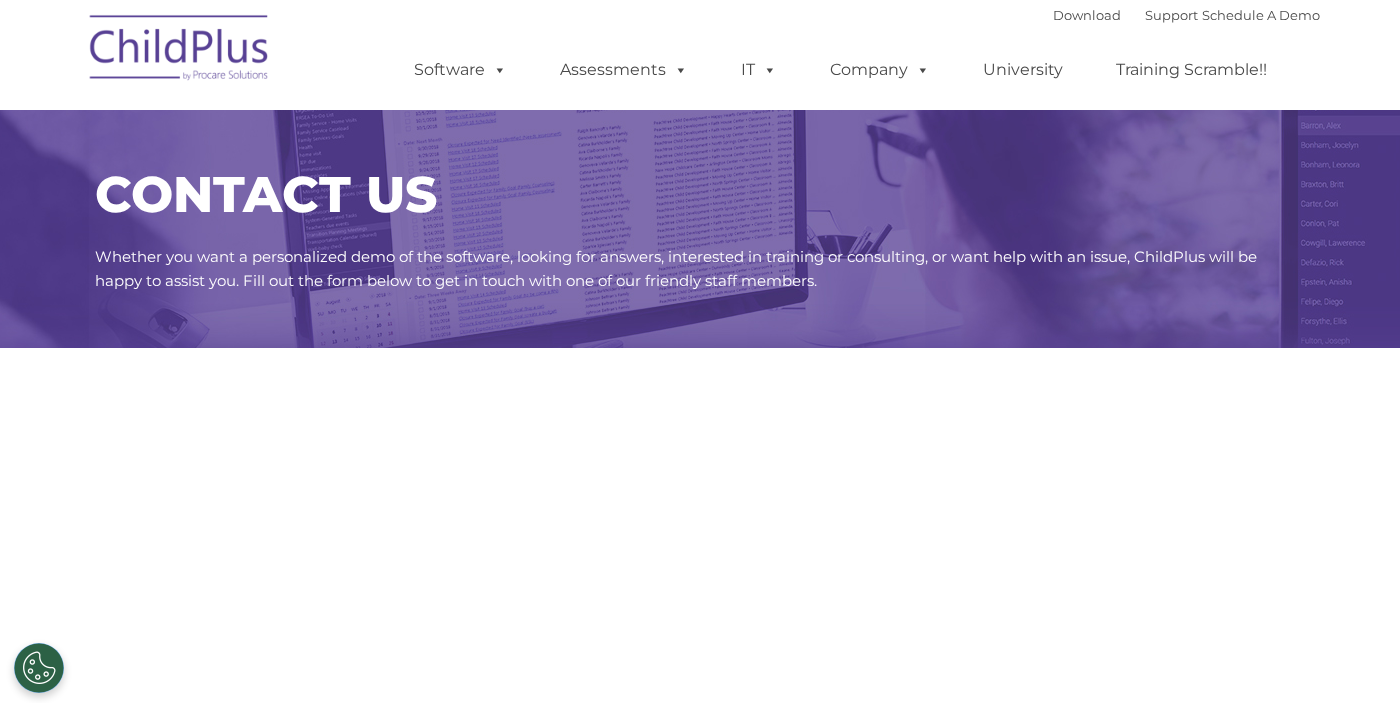 scroll, scrollTop: 0, scrollLeft: 0, axis: both 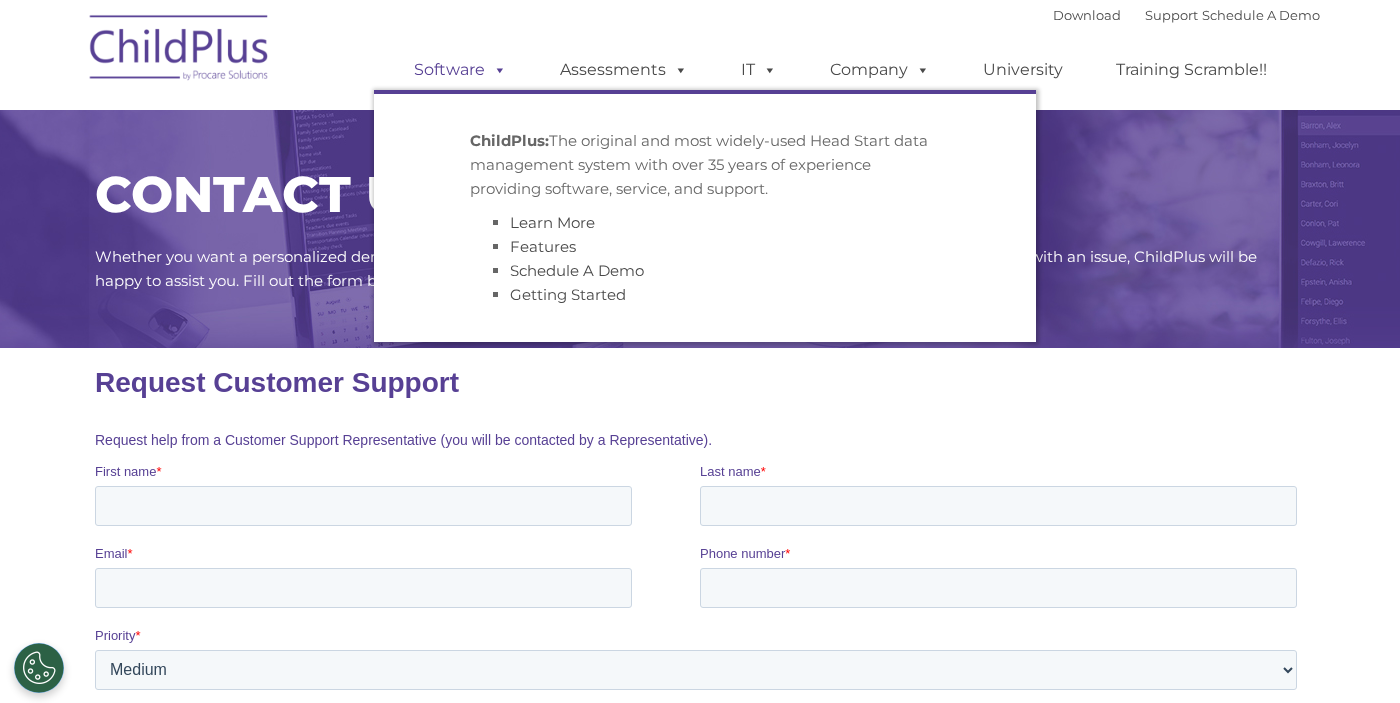 click on "Software" at bounding box center [460, 70] 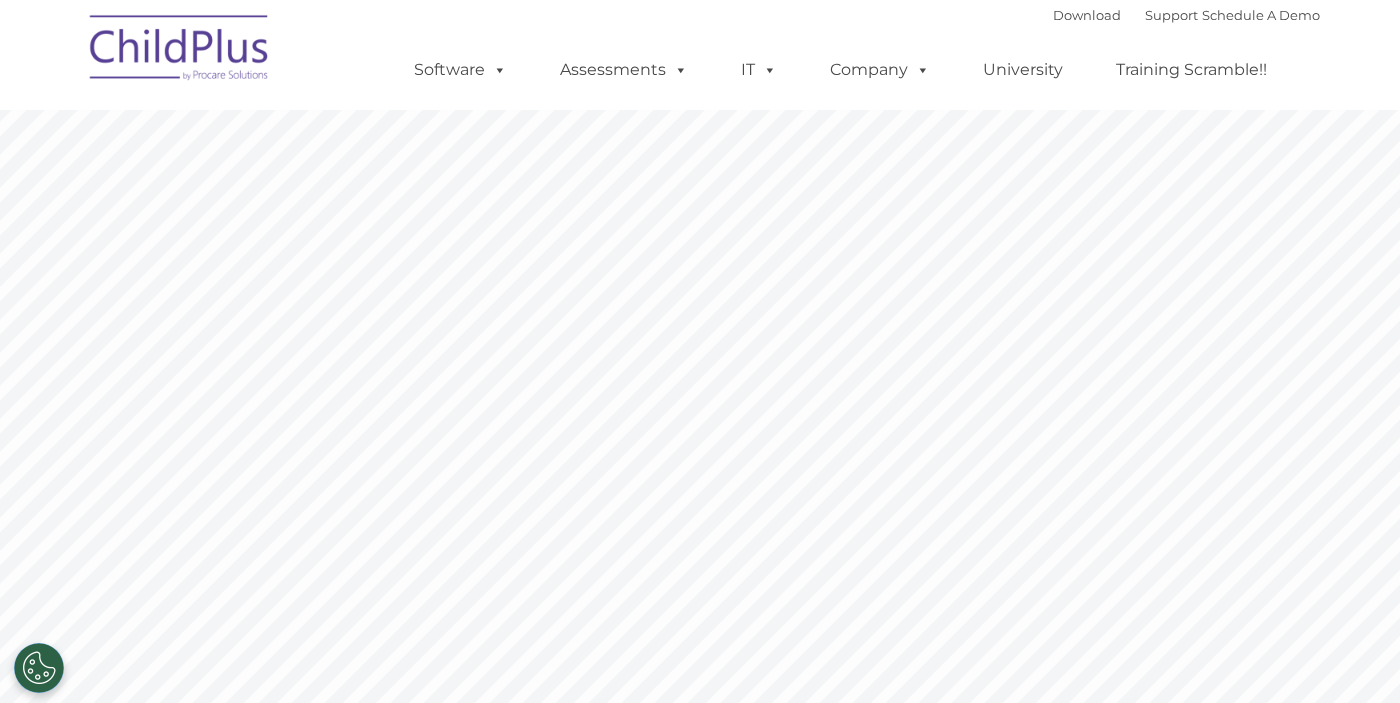 scroll, scrollTop: 0, scrollLeft: 0, axis: both 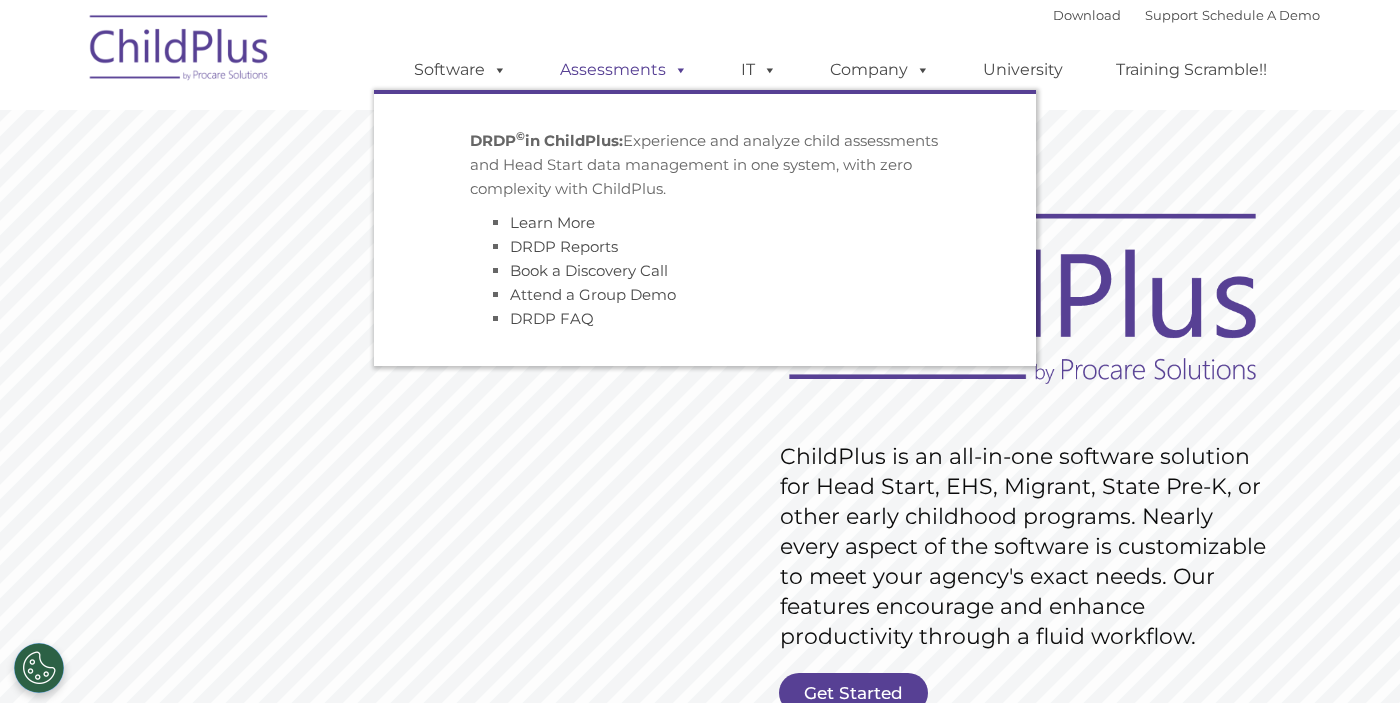 click on "Assessments" at bounding box center [624, 70] 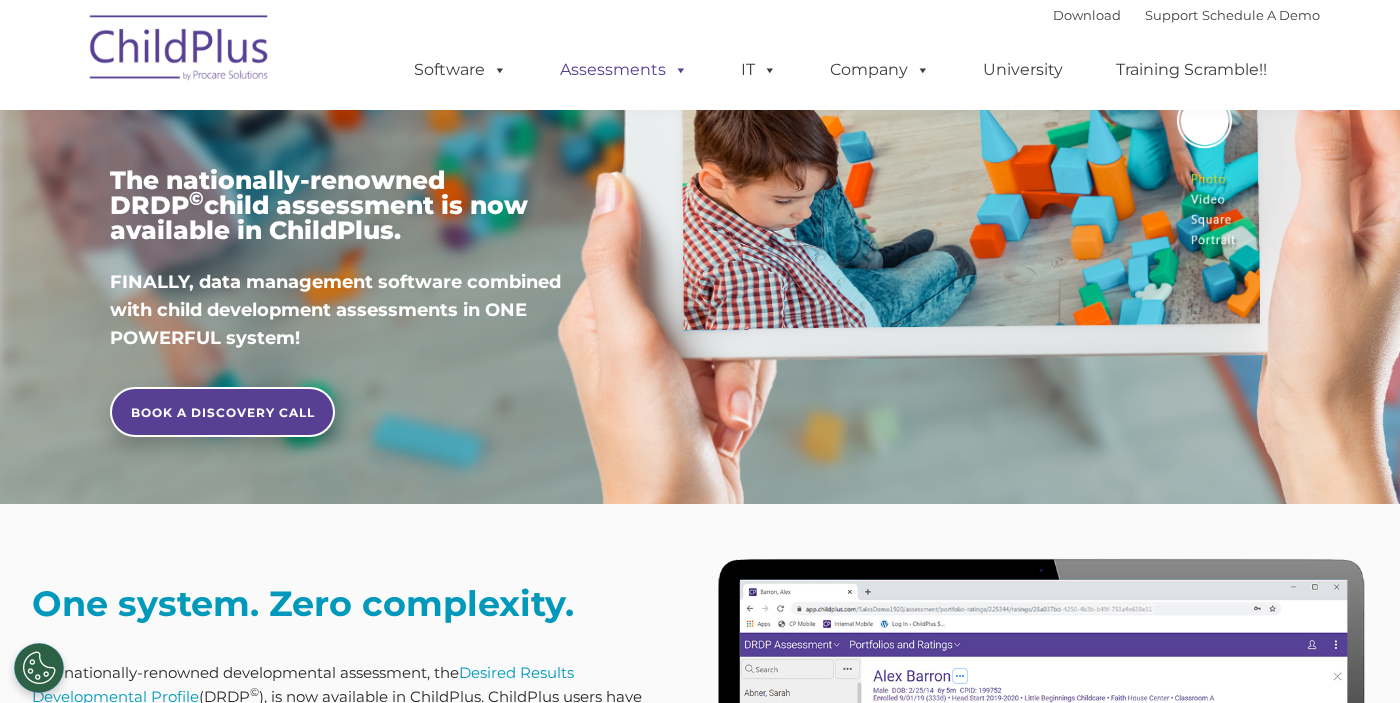 scroll, scrollTop: 257, scrollLeft: 0, axis: vertical 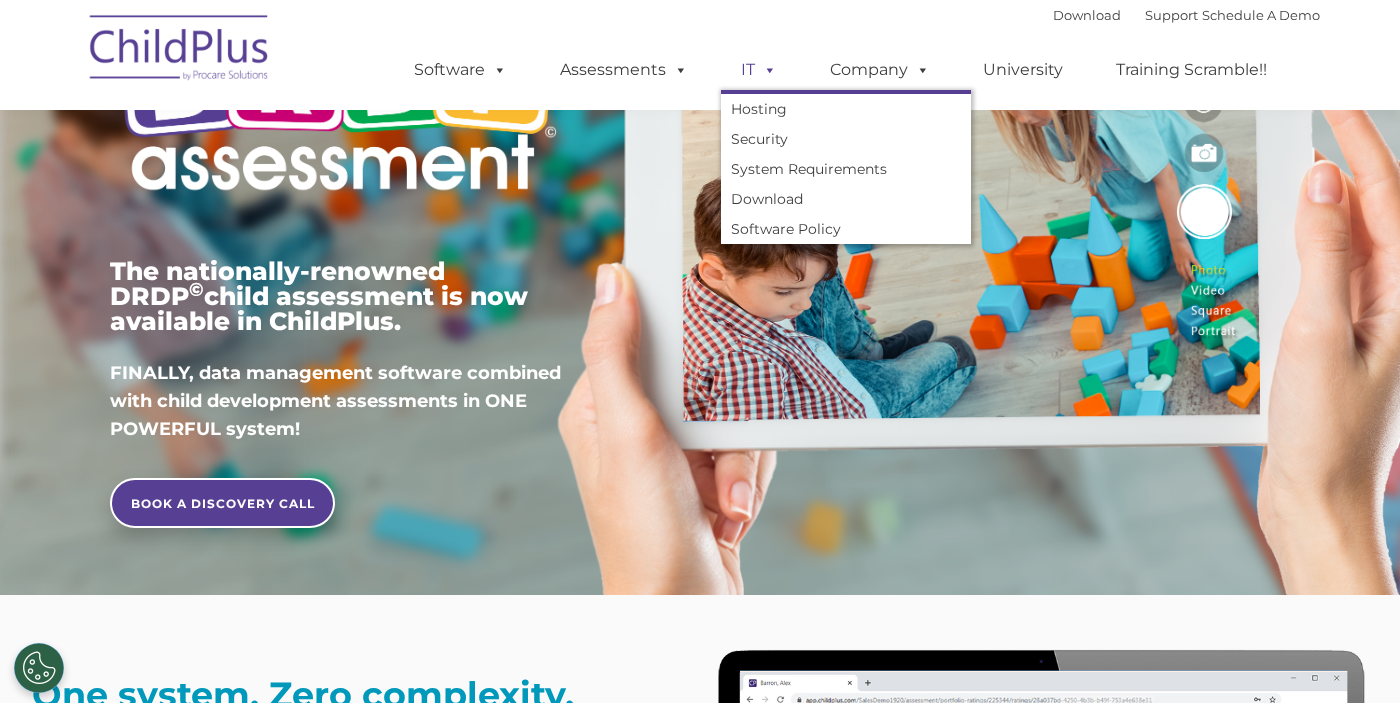 click on "IT" at bounding box center (759, 70) 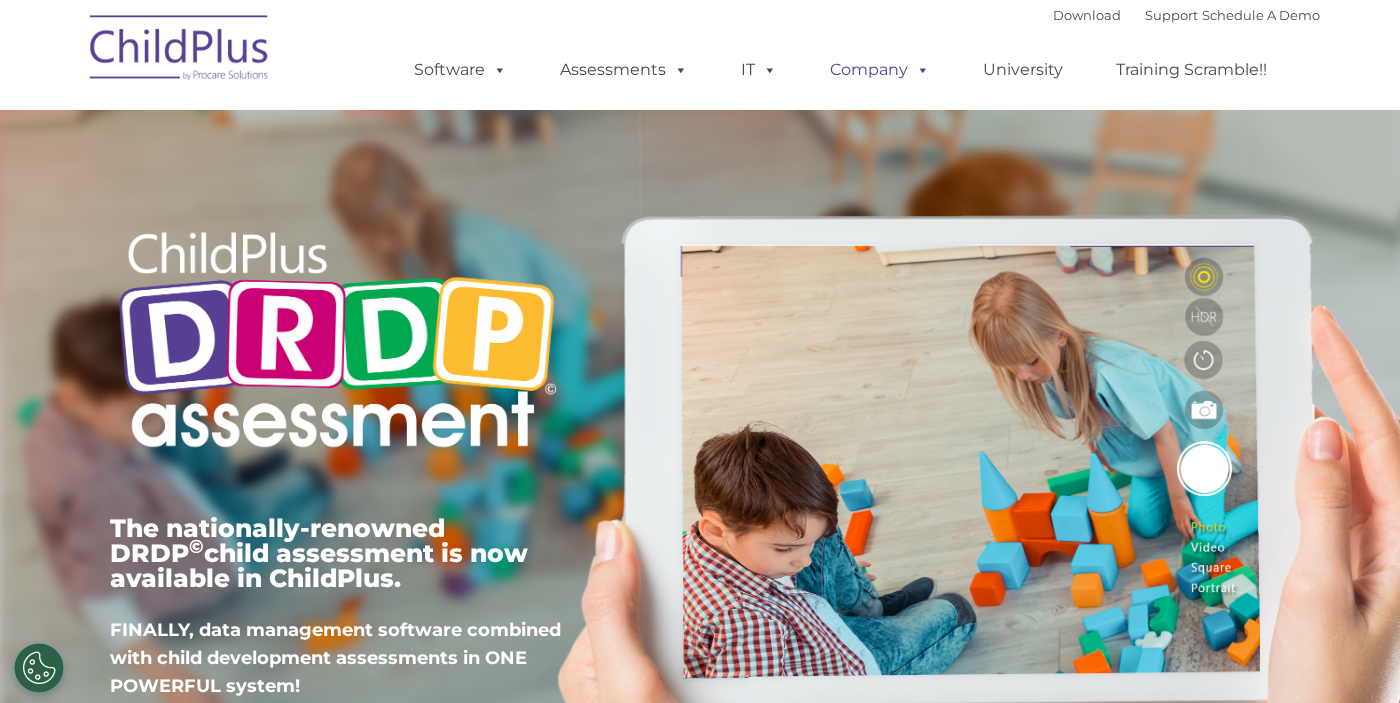 click on "Company" at bounding box center (880, 70) 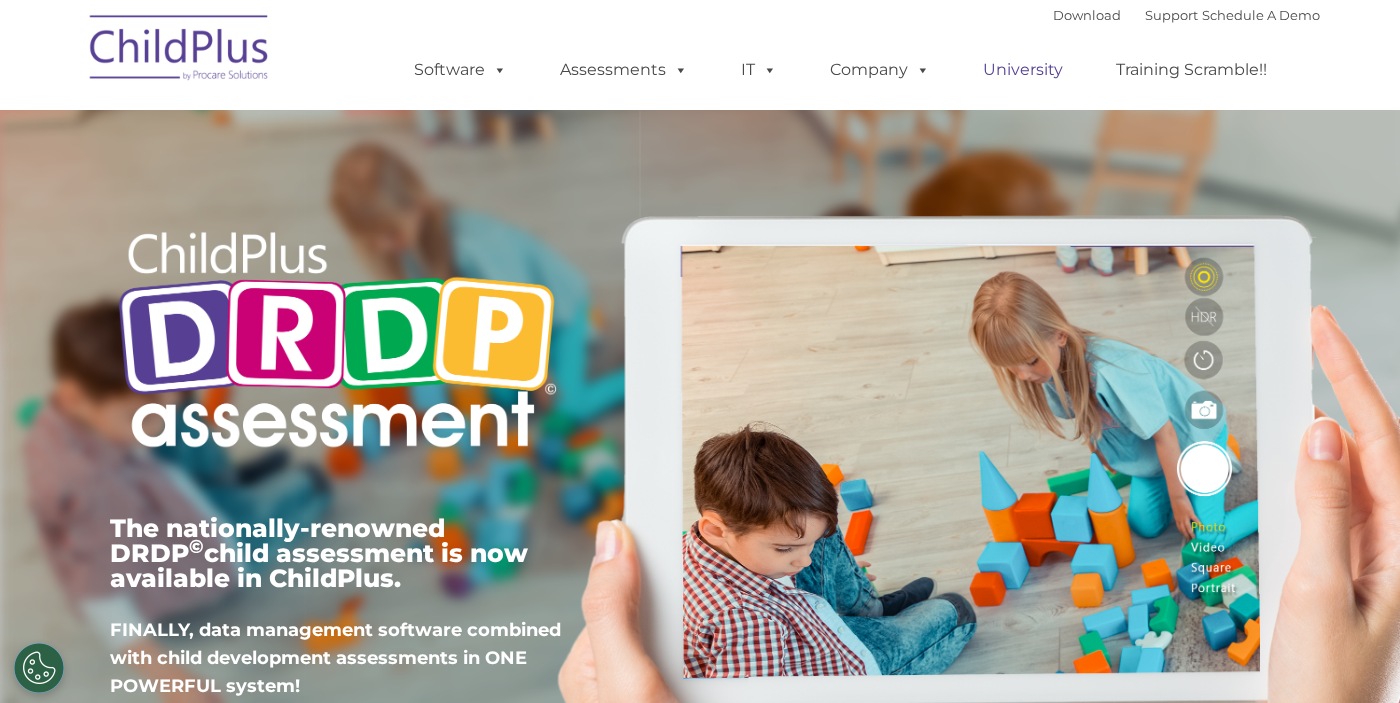 click on "University" at bounding box center (1023, 70) 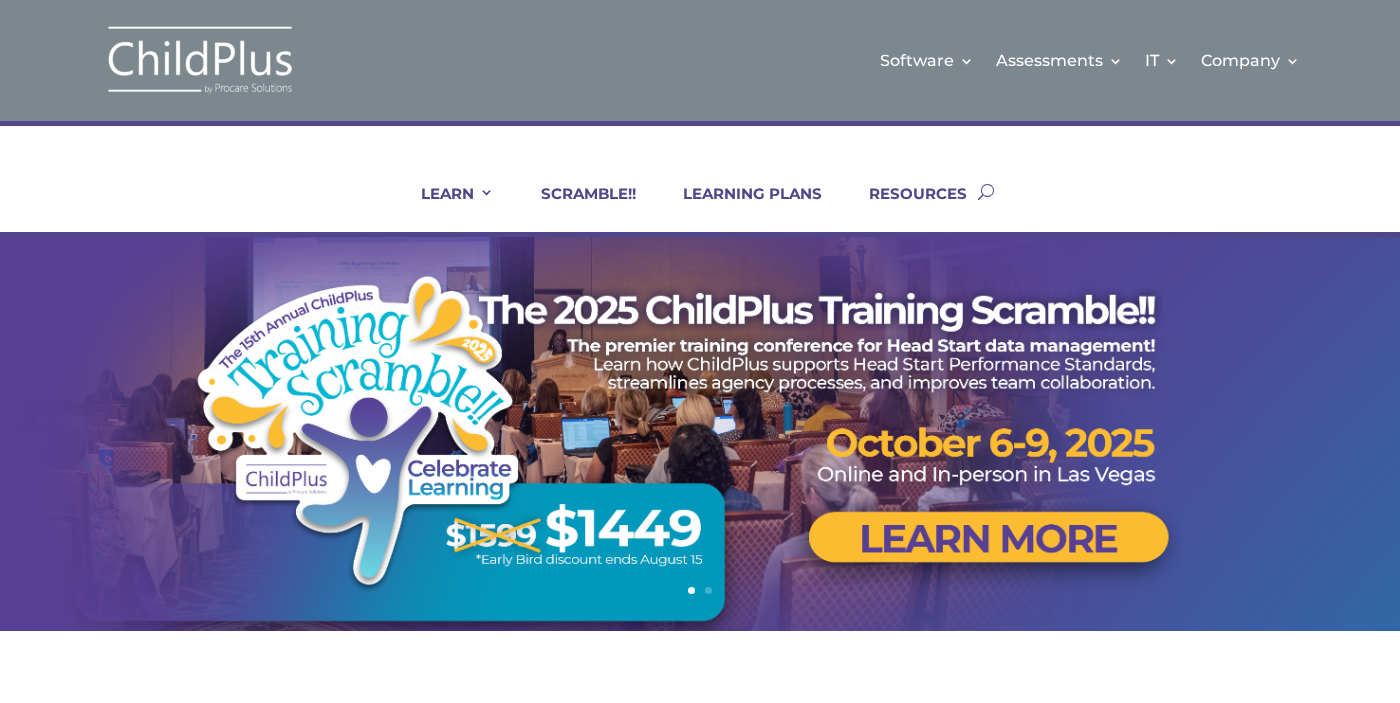 scroll, scrollTop: 0, scrollLeft: 0, axis: both 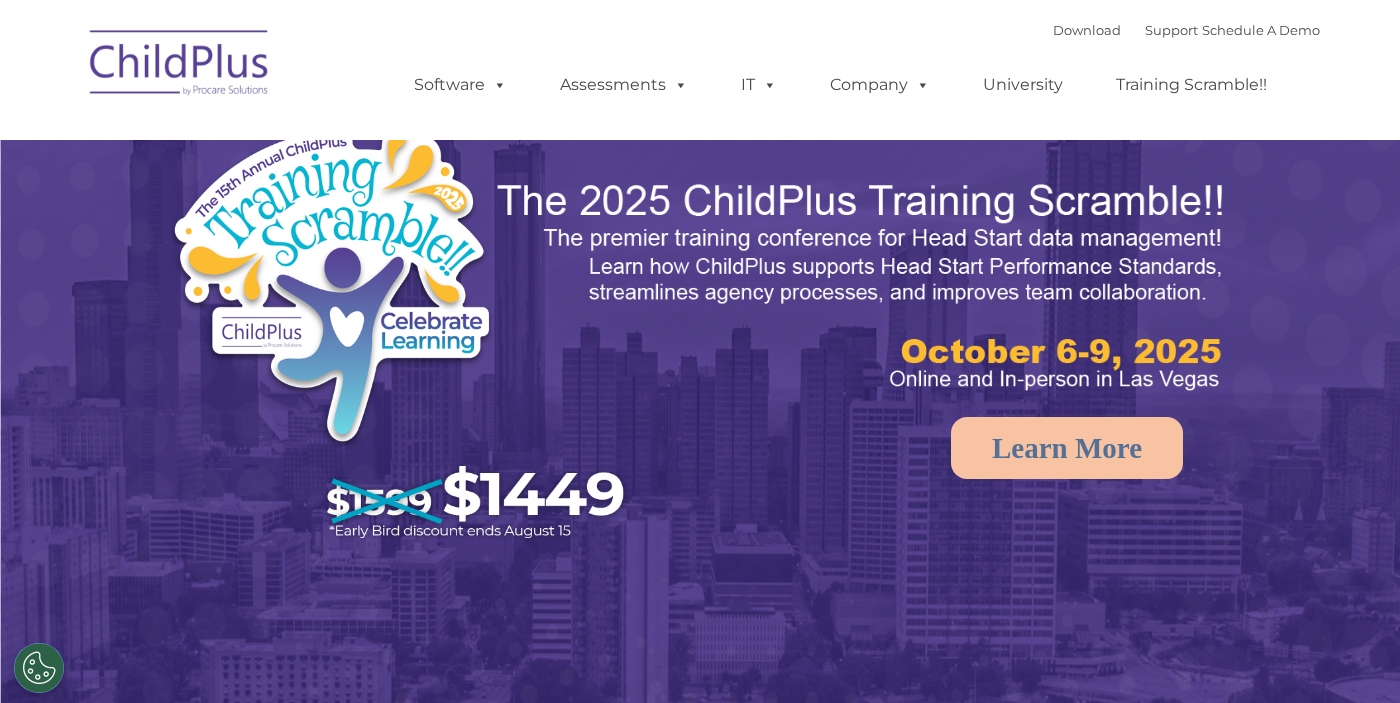 select on "MEDIUM" 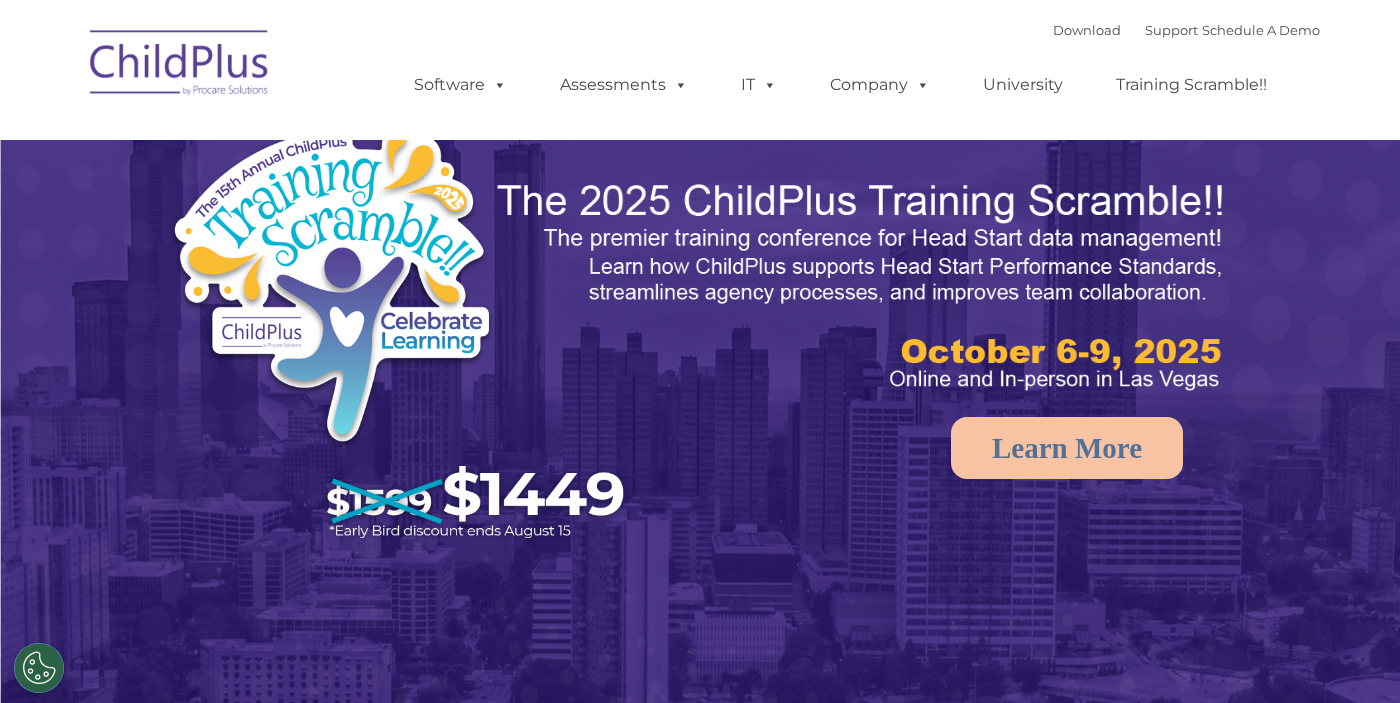 scroll, scrollTop: 36, scrollLeft: 0, axis: vertical 